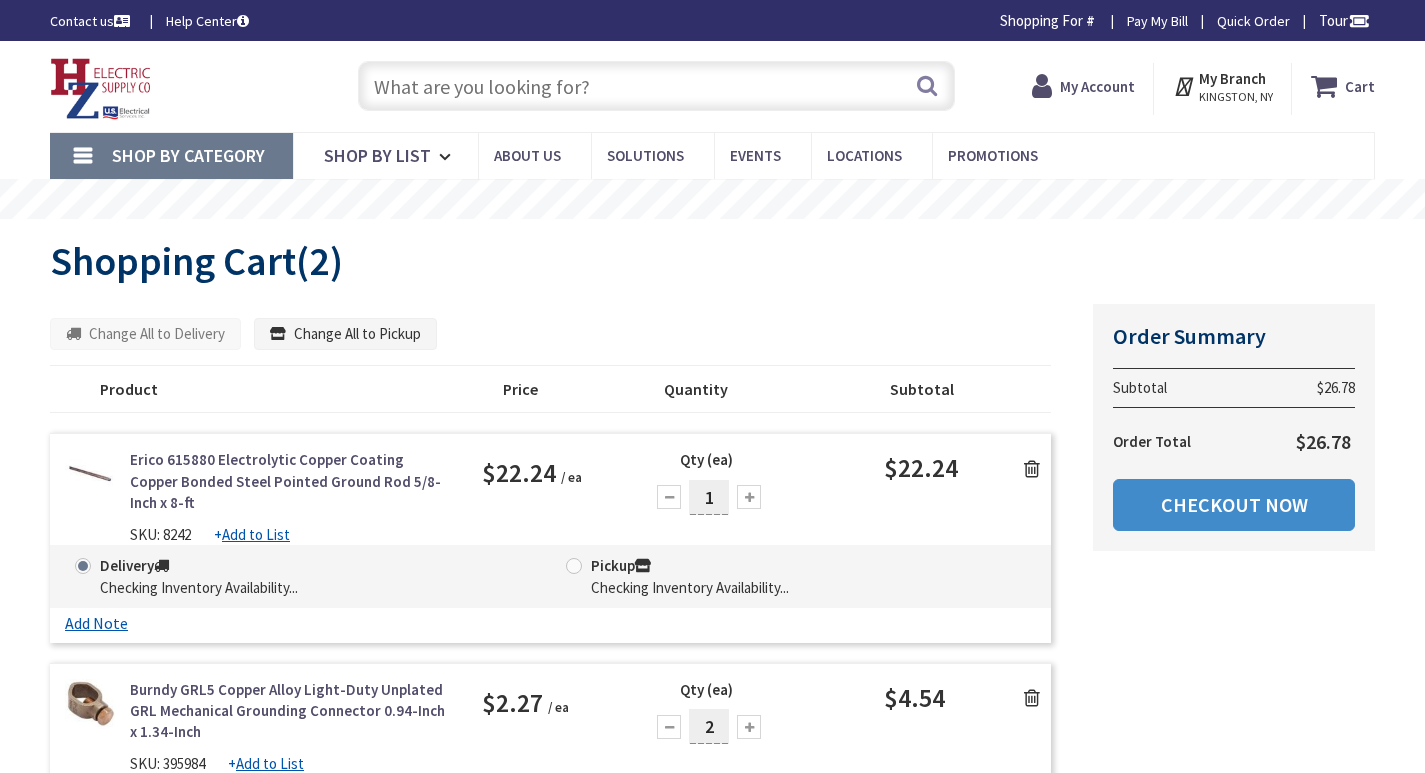 scroll, scrollTop: 0, scrollLeft: 0, axis: both 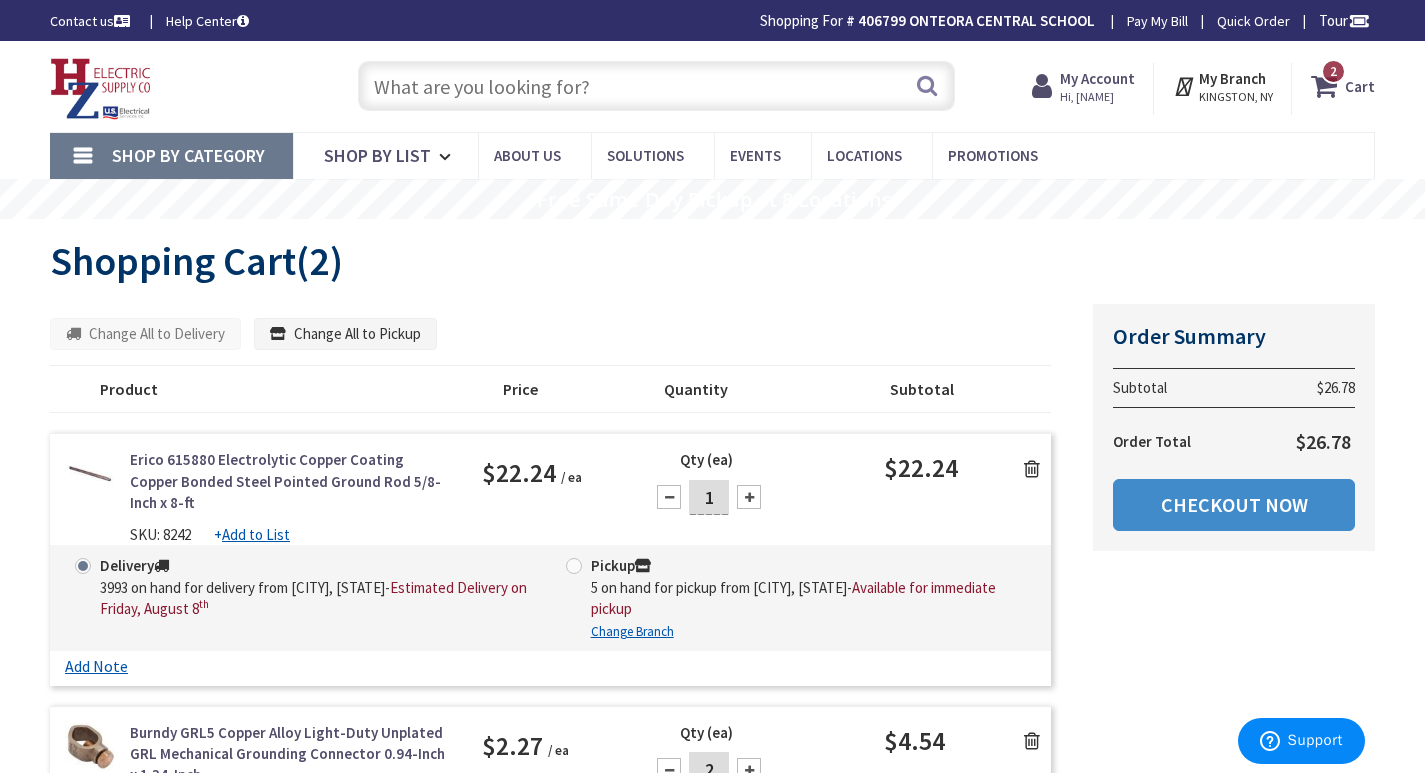 click at bounding box center (1032, 469) 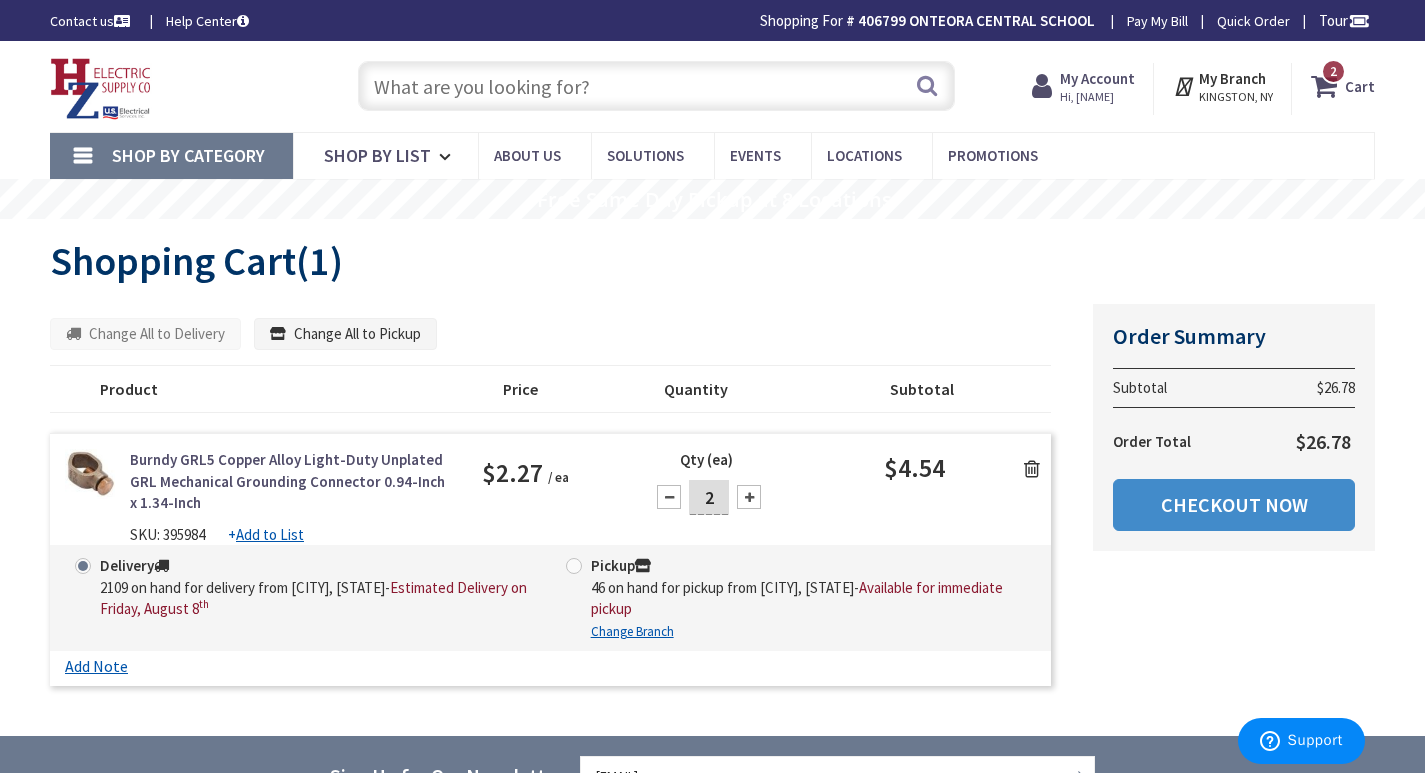 click at bounding box center (1032, 469) 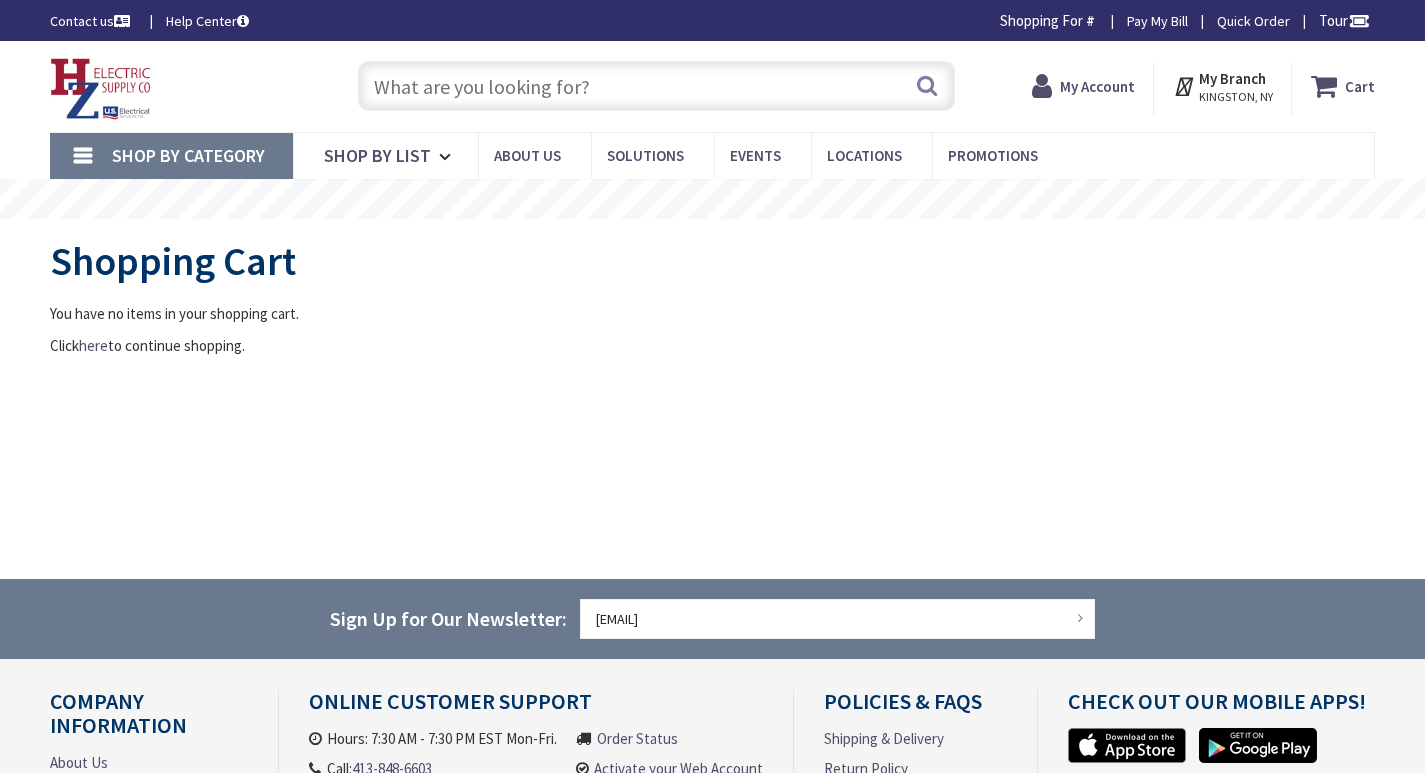scroll, scrollTop: 0, scrollLeft: 0, axis: both 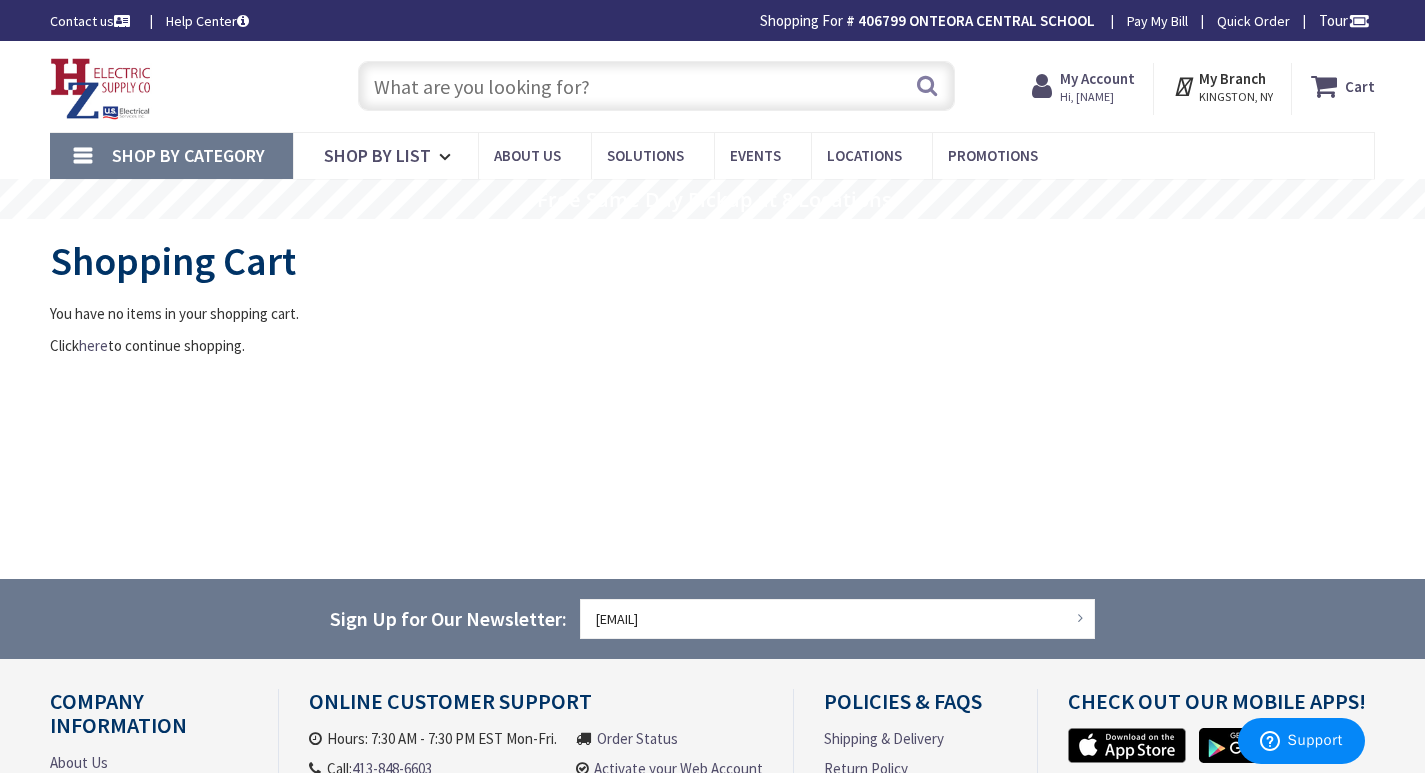 click on "My Account" at bounding box center (1097, 78) 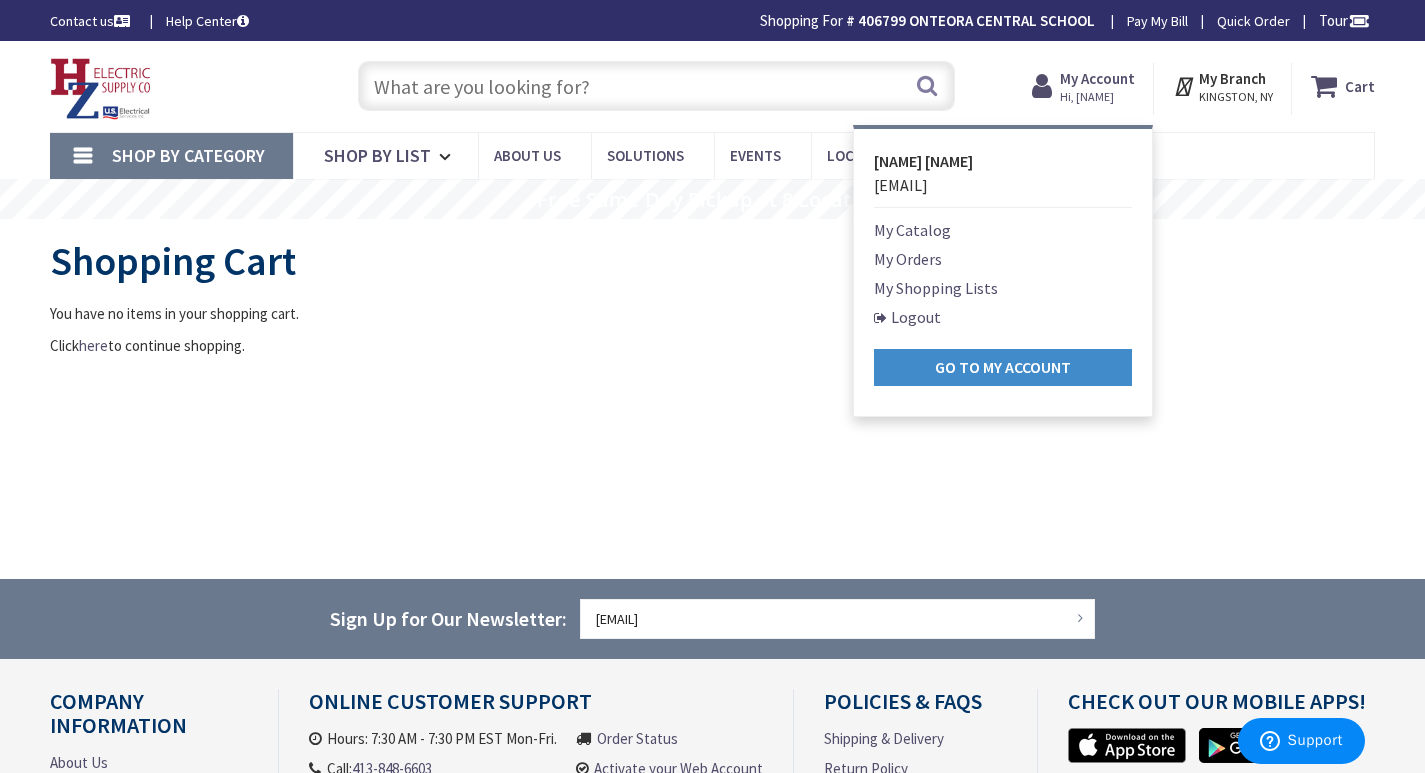 click on "My Orders" at bounding box center (908, 259) 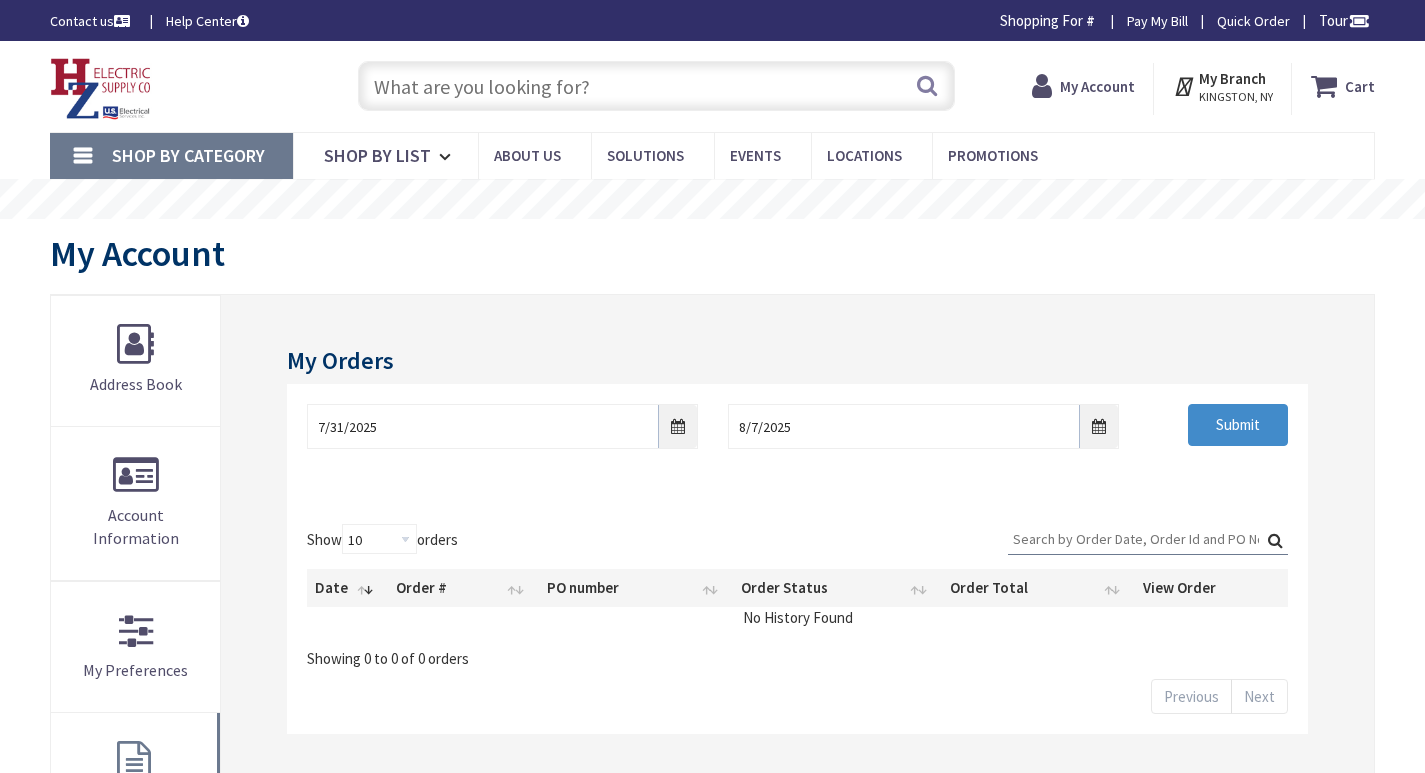 scroll, scrollTop: 0, scrollLeft: 0, axis: both 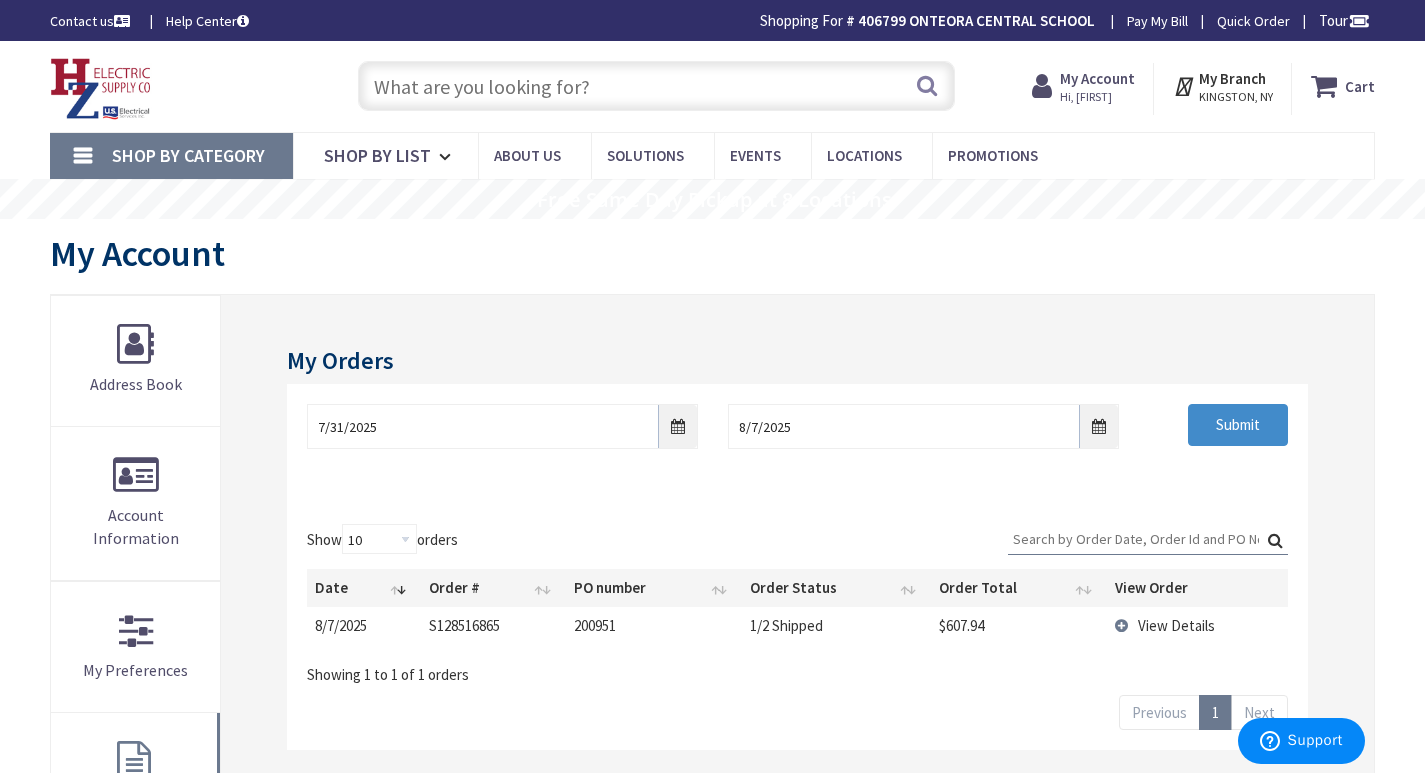 click on "View Details" at bounding box center (1176, 625) 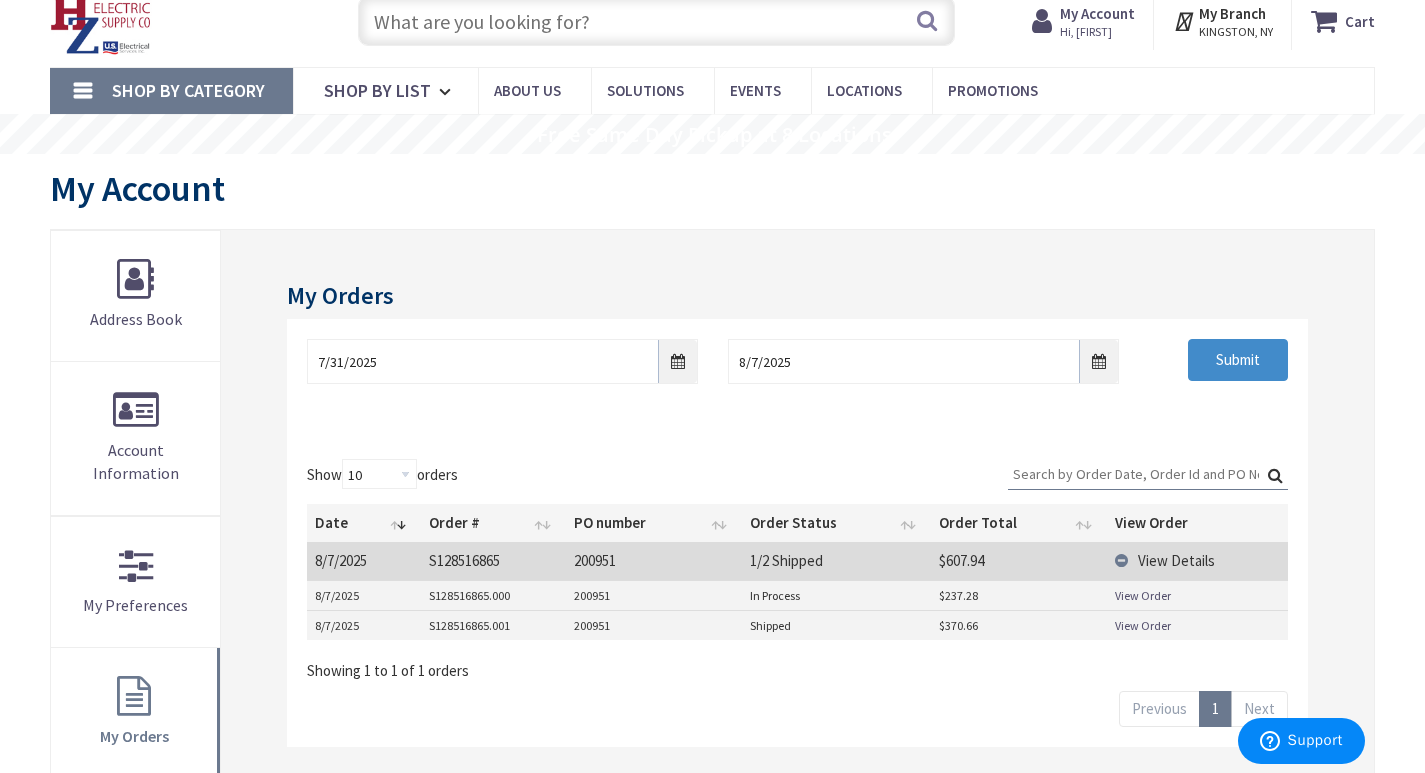 scroll, scrollTop: 100, scrollLeft: 0, axis: vertical 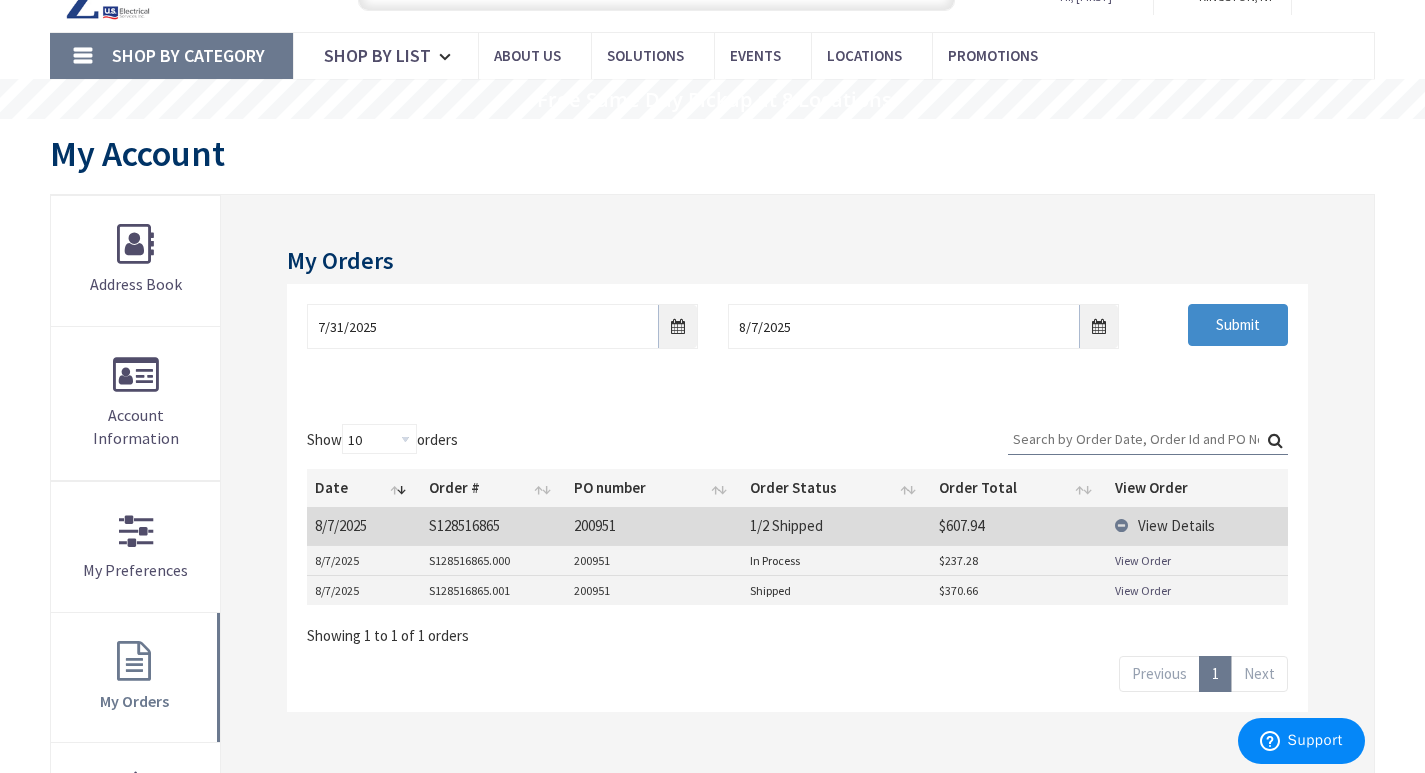 click on "View Order" at bounding box center (1143, 560) 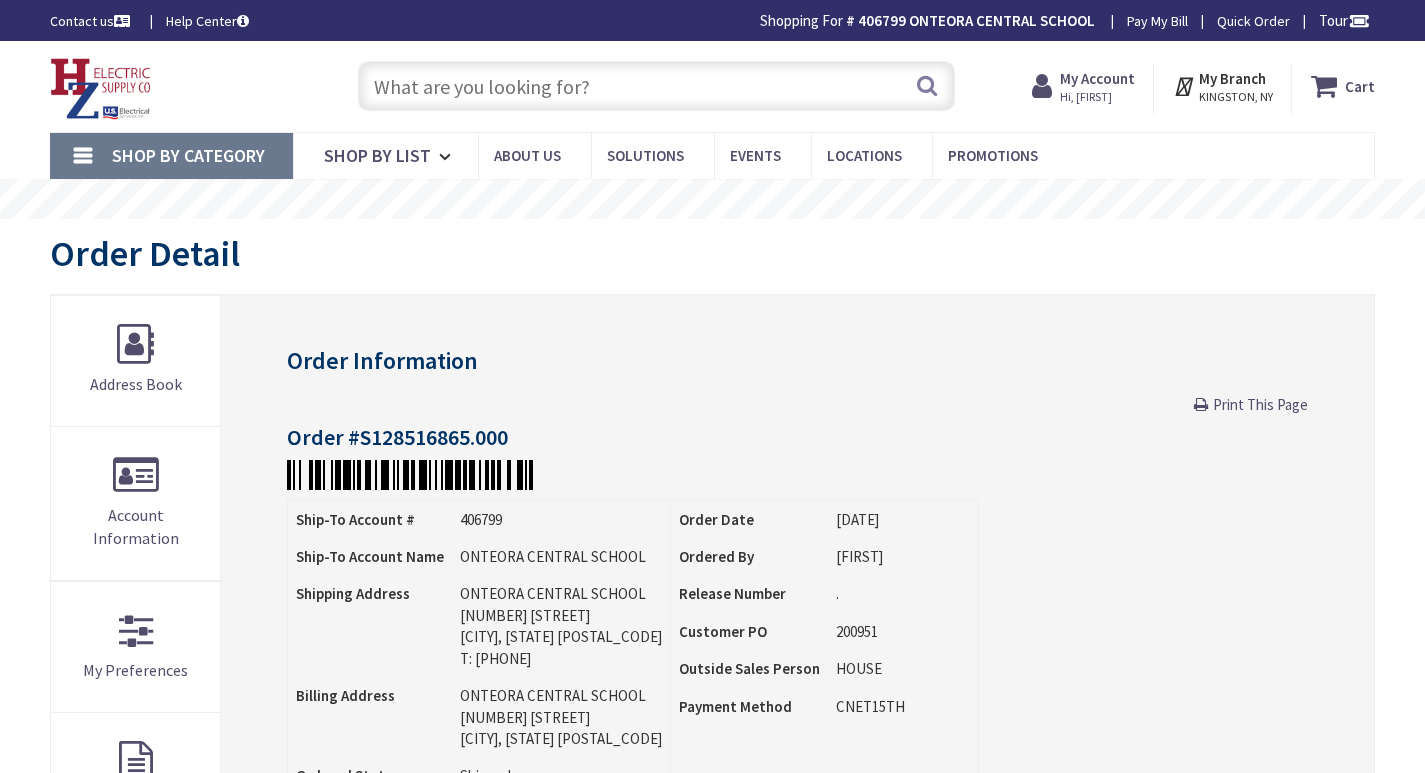 scroll, scrollTop: 0, scrollLeft: 0, axis: both 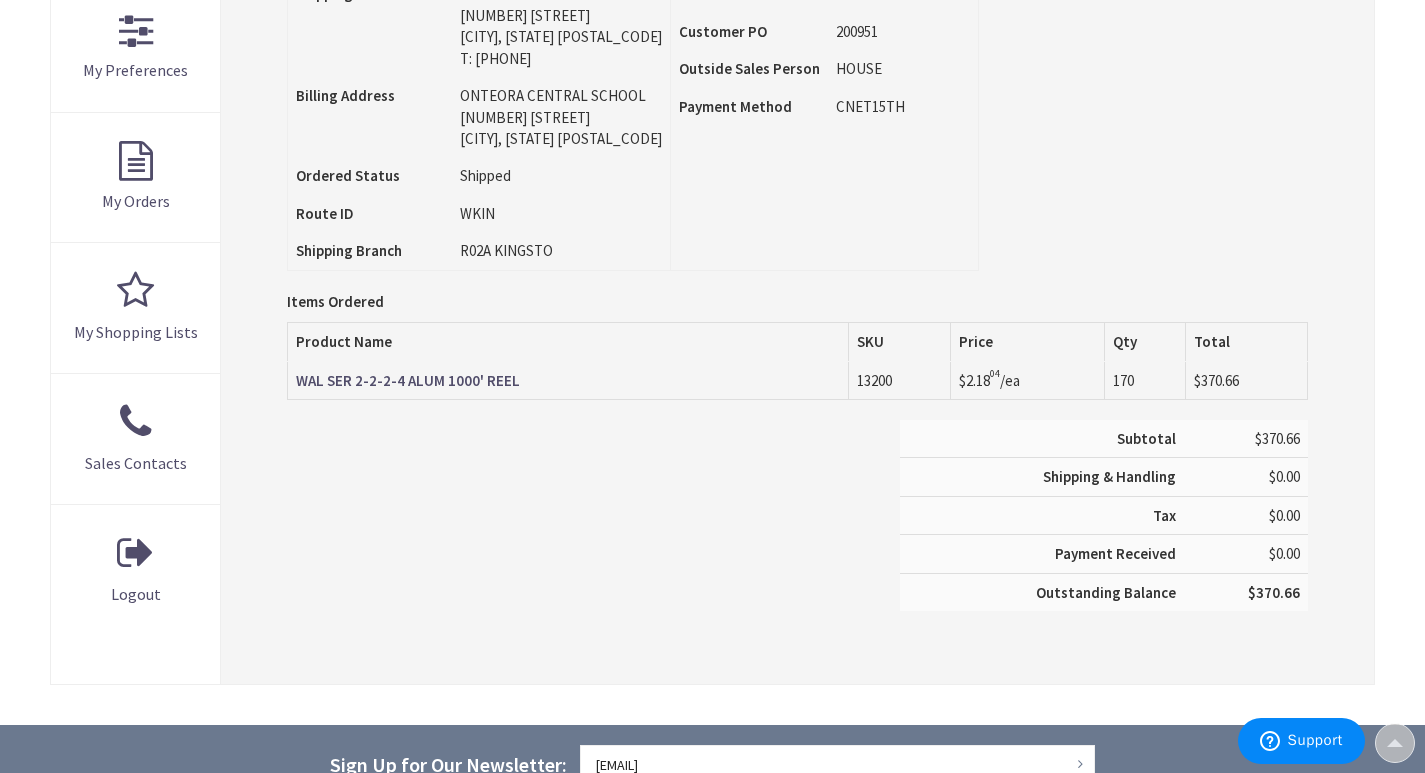 click on "WAL SER 2-2-2-4 ALUM 1000' REEL" at bounding box center [408, 380] 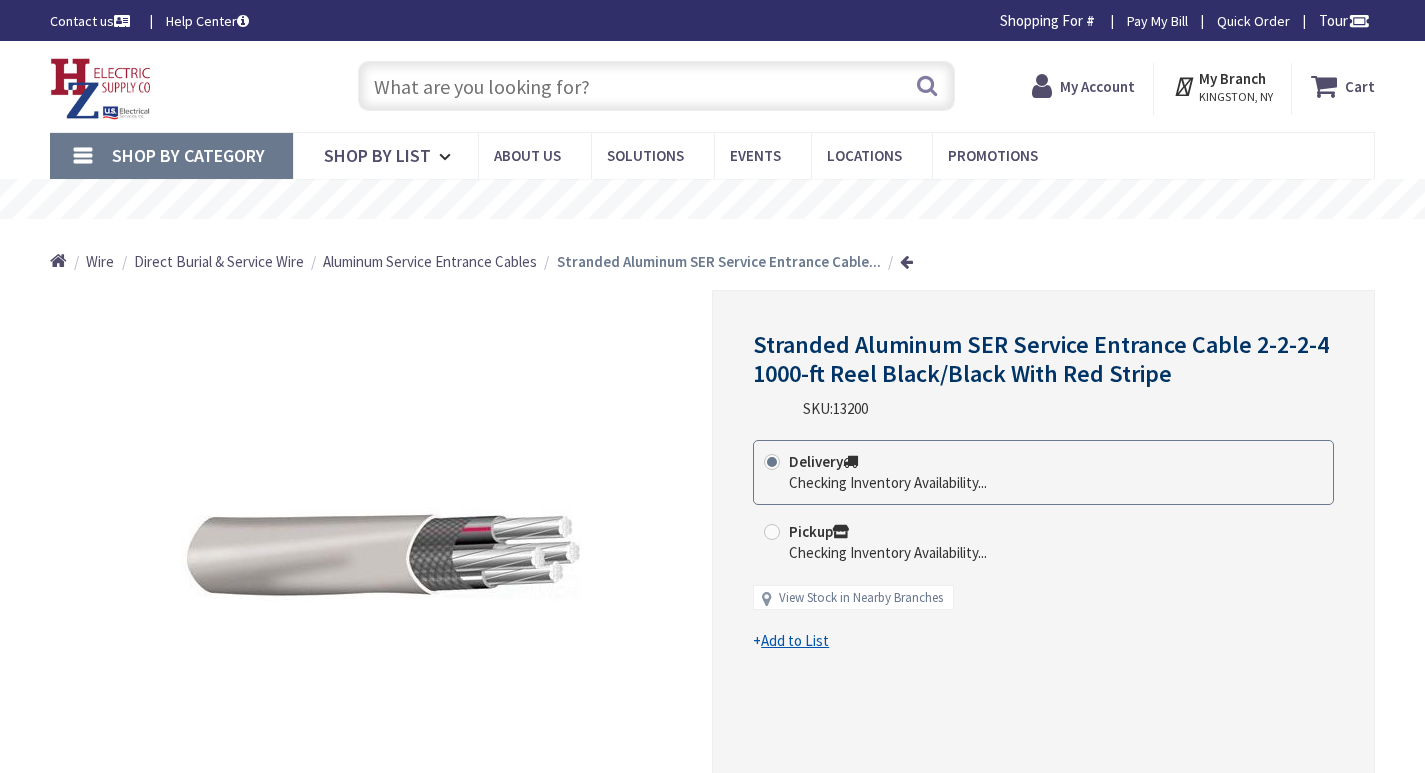 scroll, scrollTop: 0, scrollLeft: 0, axis: both 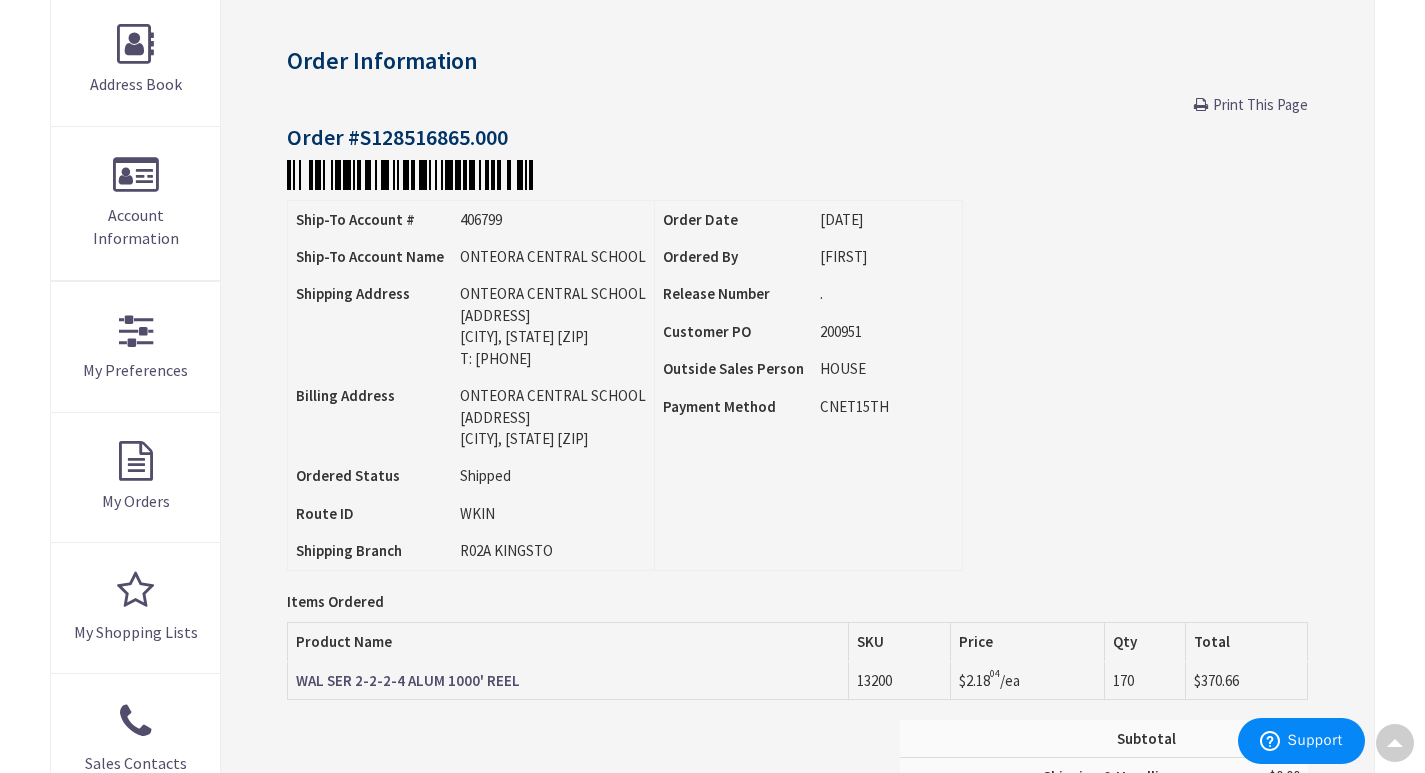 click on "Print This Page" at bounding box center [1260, 104] 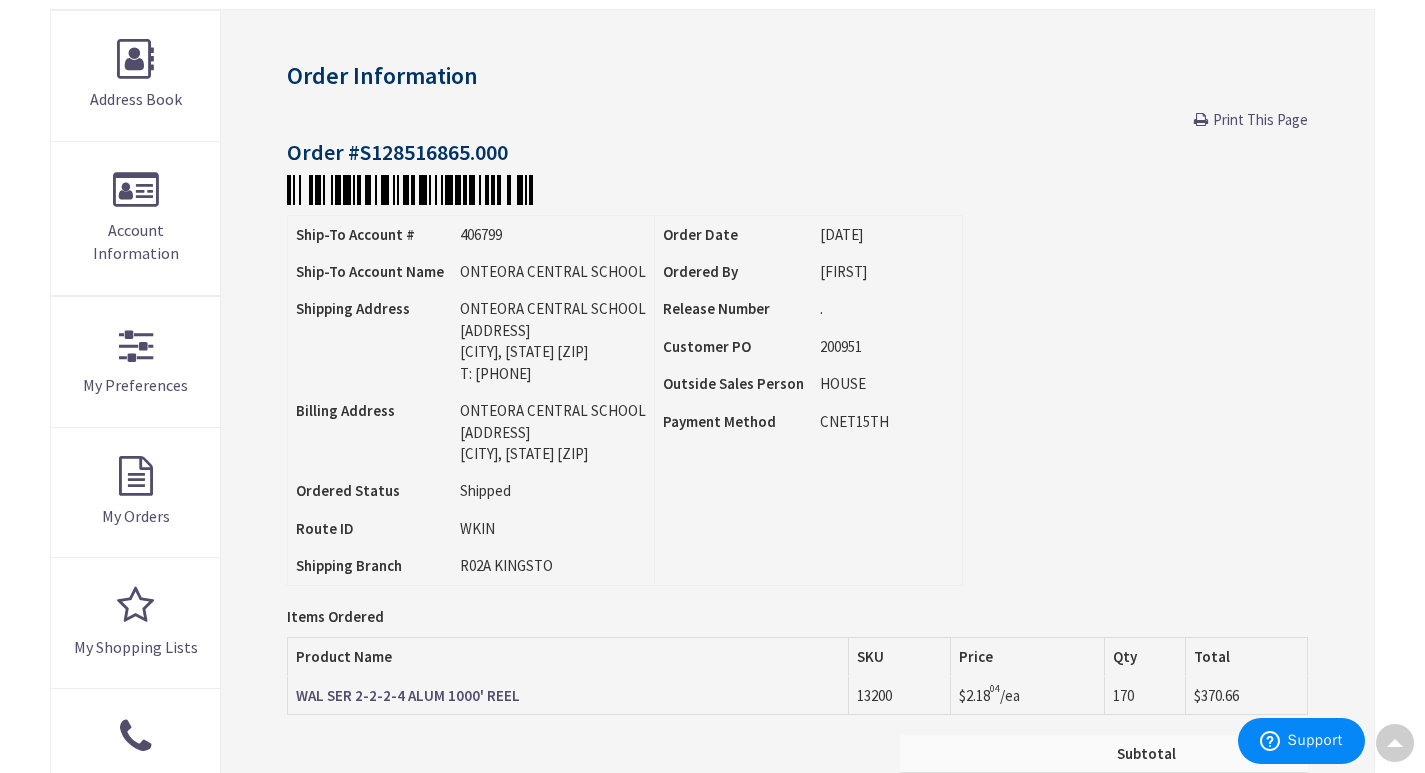 scroll, scrollTop: 0, scrollLeft: 0, axis: both 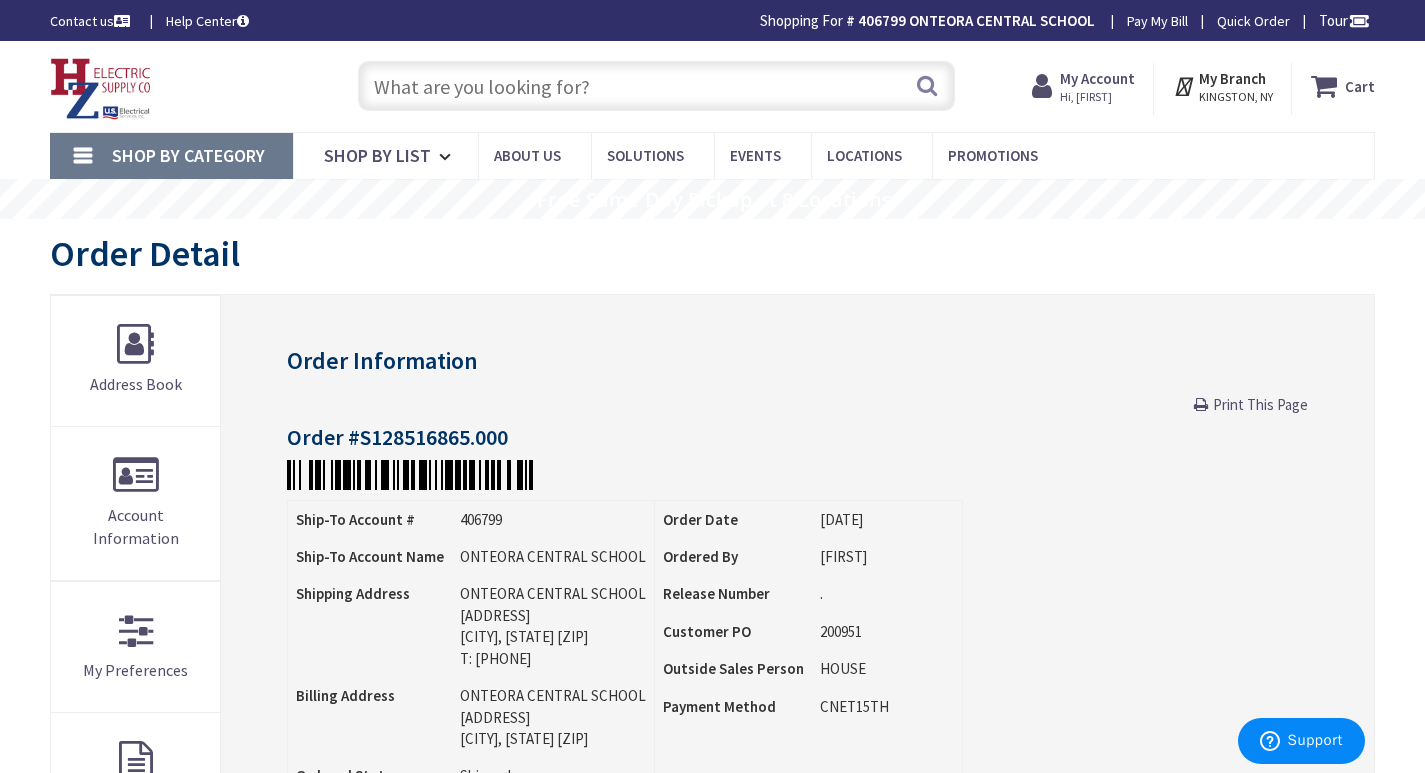 click on "Hi, [FIRST]" at bounding box center [1097, 97] 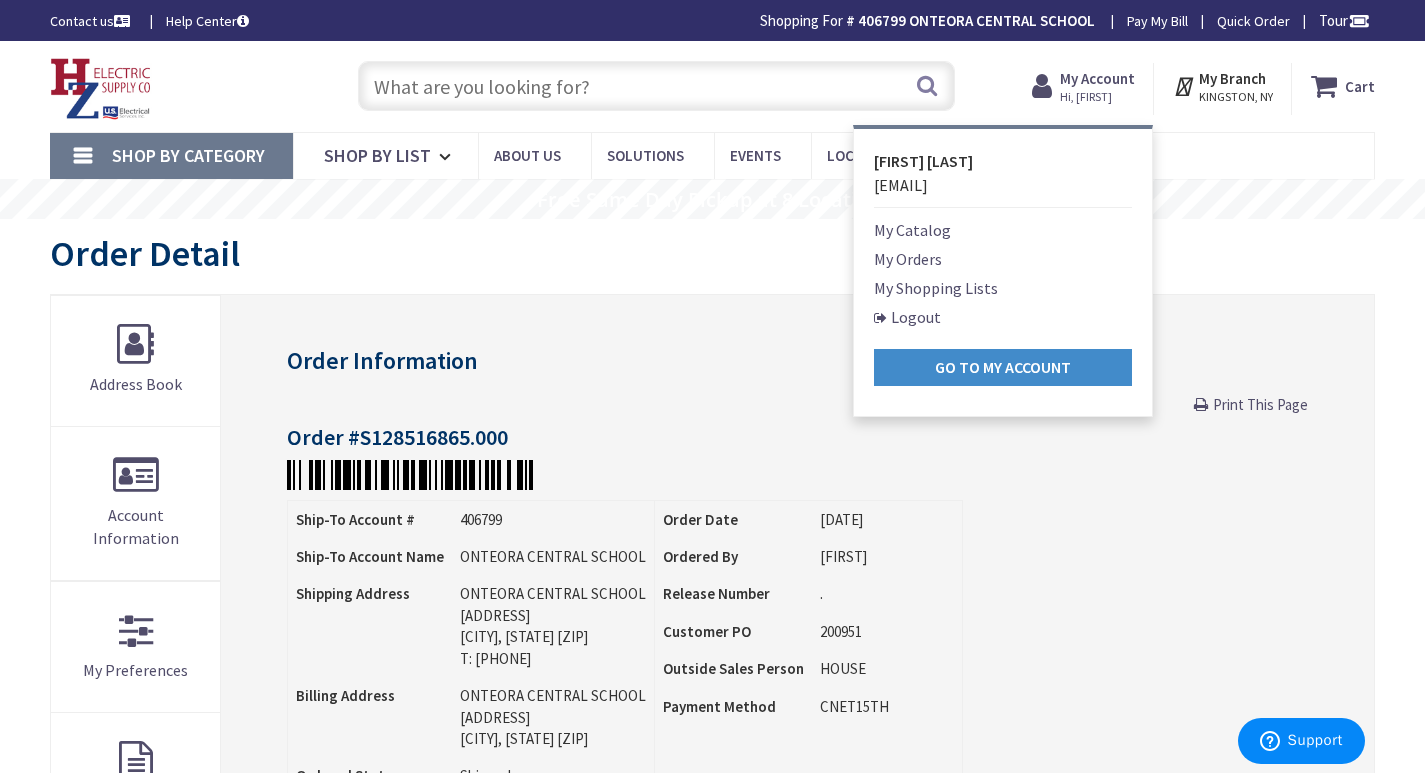 click on "My Orders" at bounding box center (908, 259) 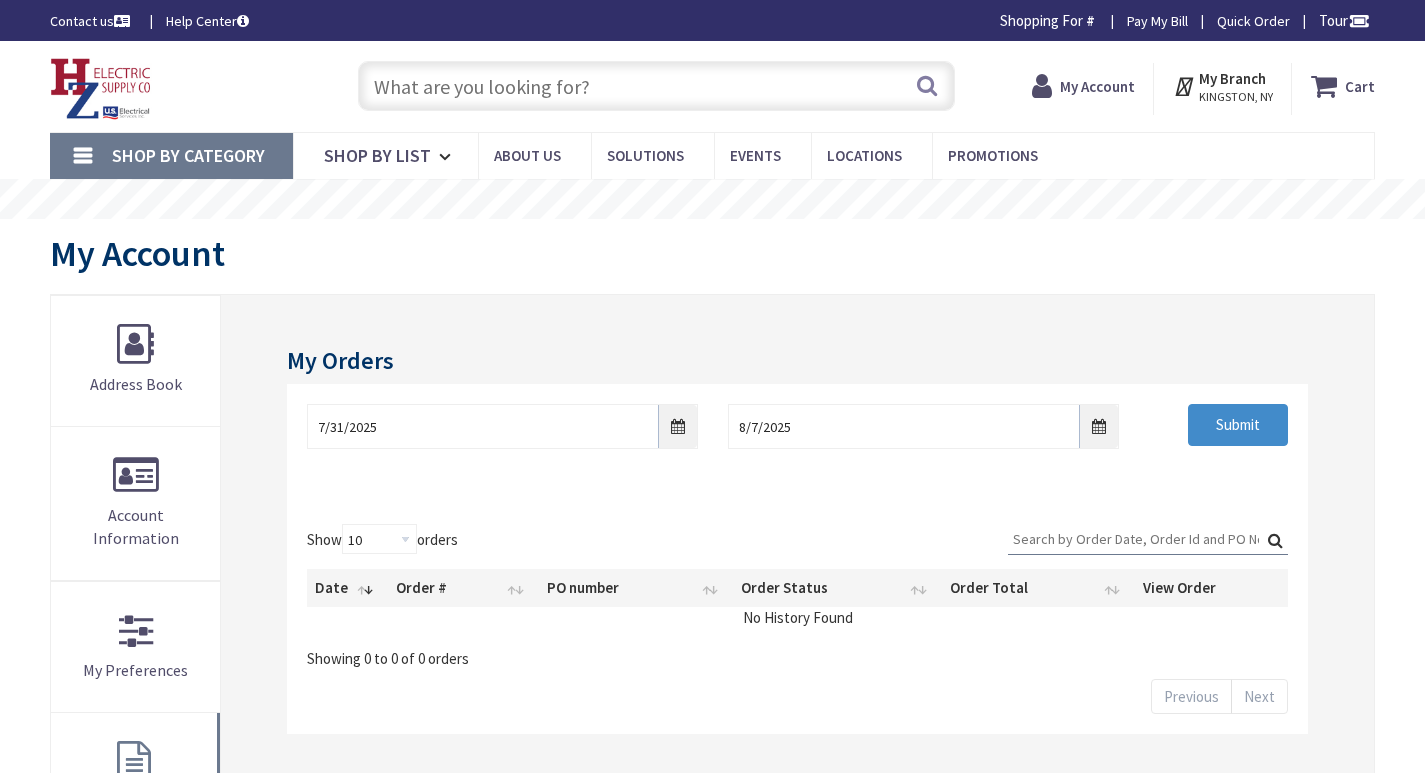 scroll, scrollTop: 0, scrollLeft: 0, axis: both 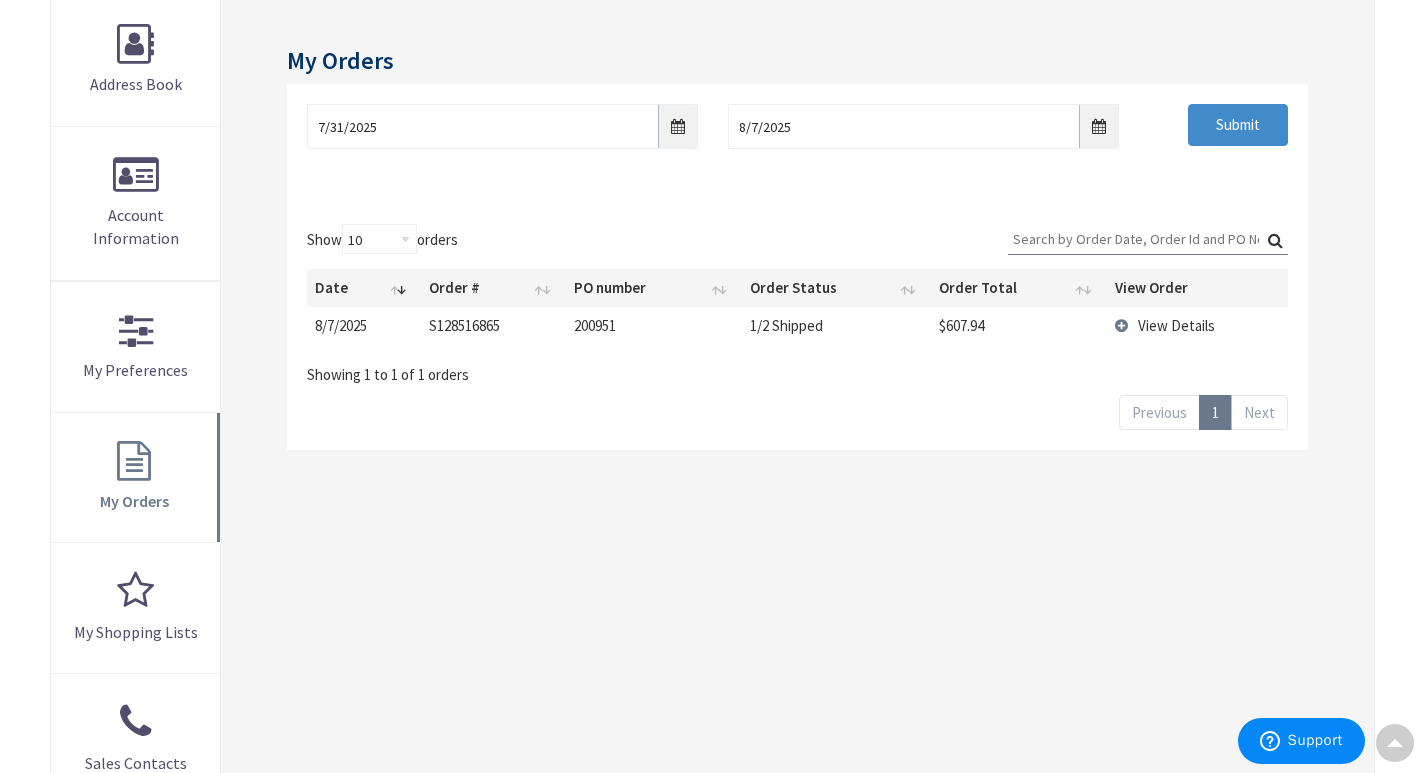 click on "View Details" at bounding box center [1176, 325] 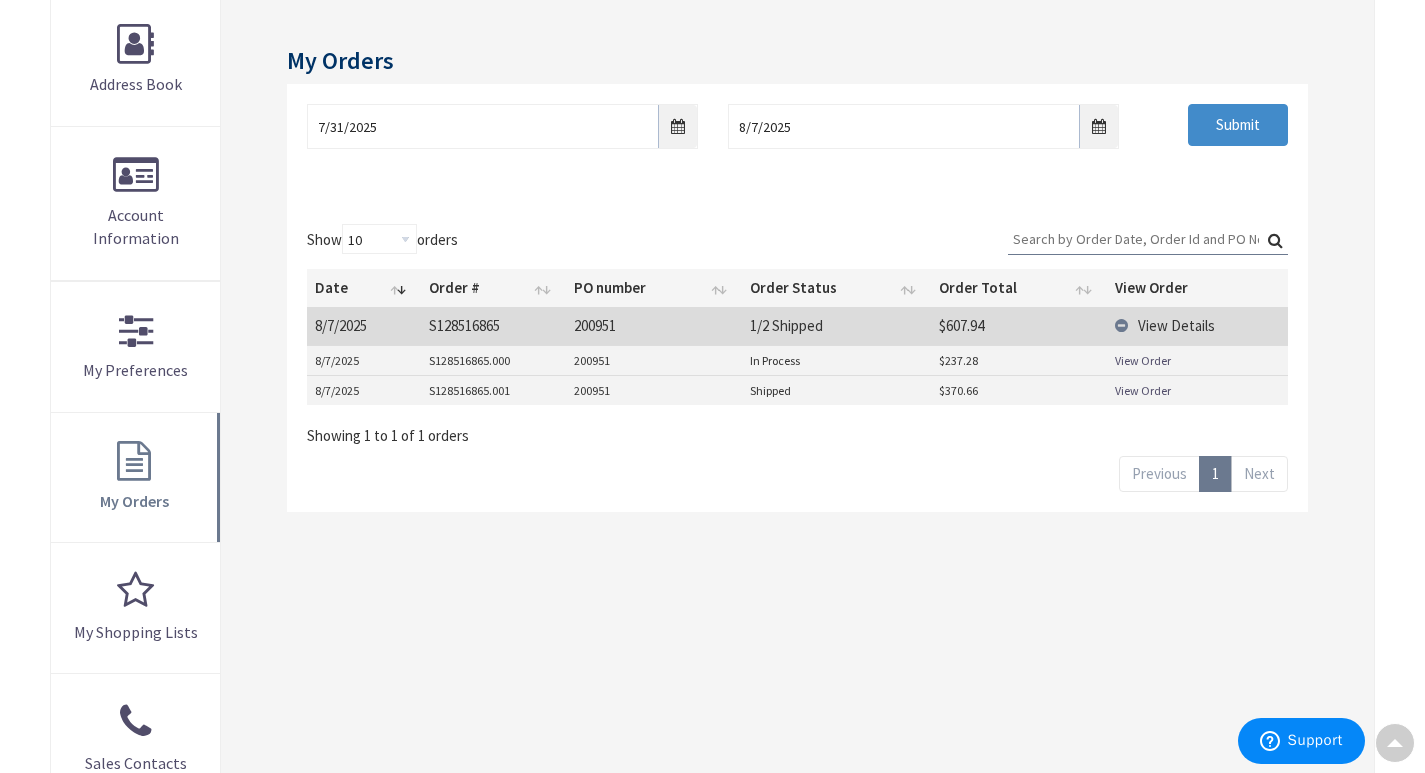 click on "View Order" at bounding box center (1143, 360) 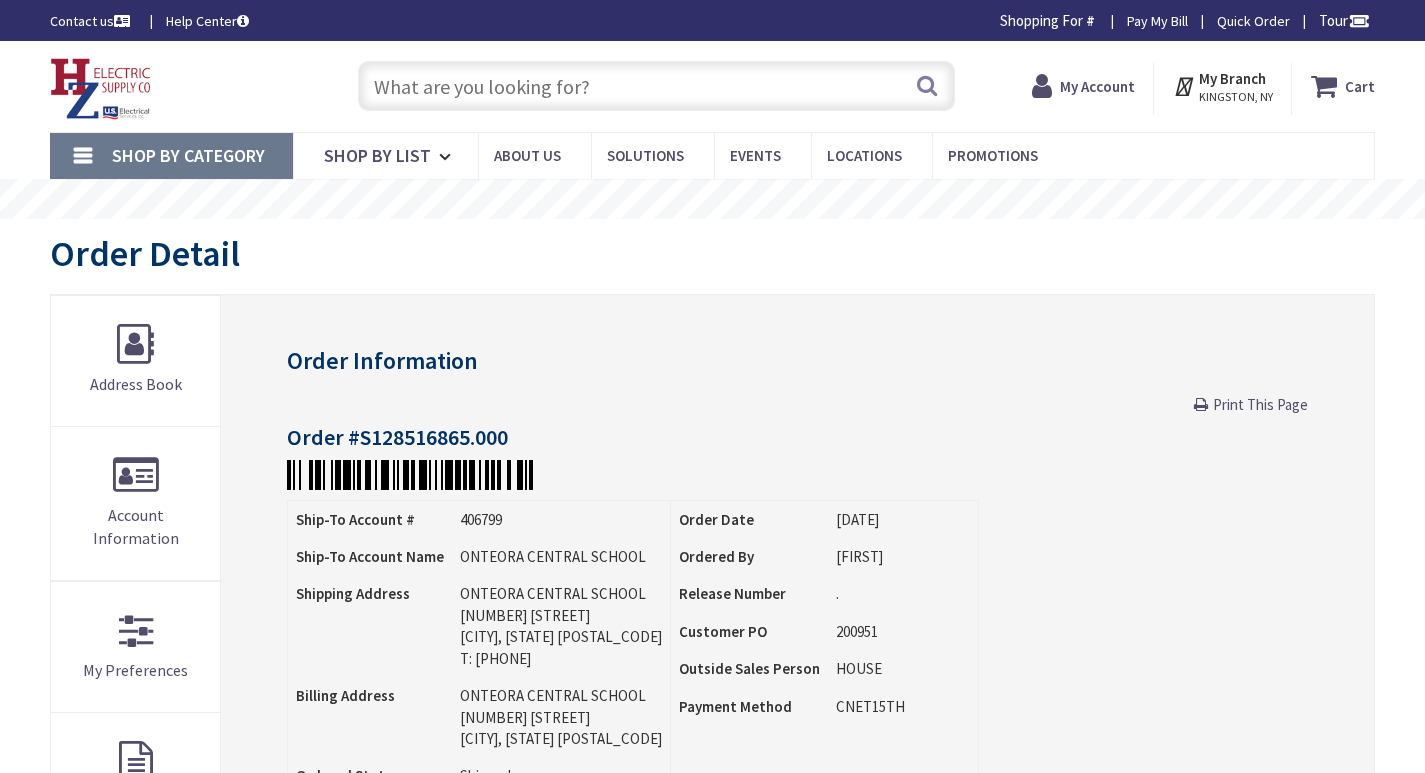 scroll, scrollTop: 0, scrollLeft: 0, axis: both 